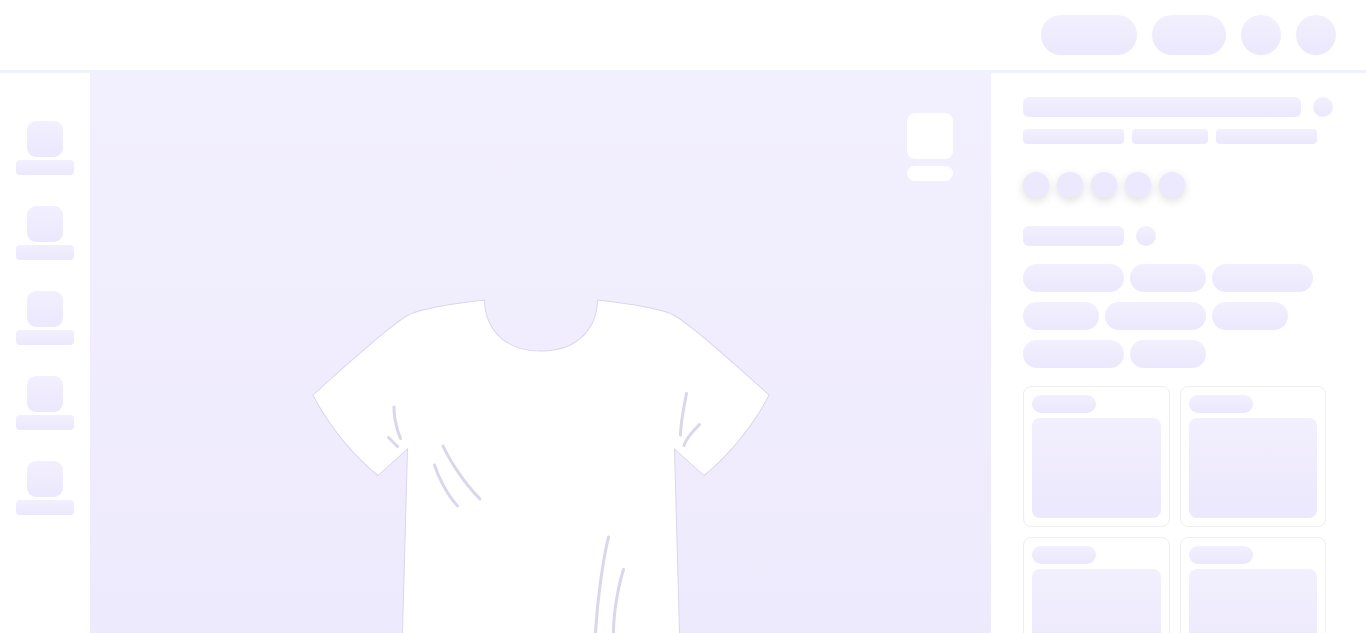 scroll, scrollTop: 0, scrollLeft: 0, axis: both 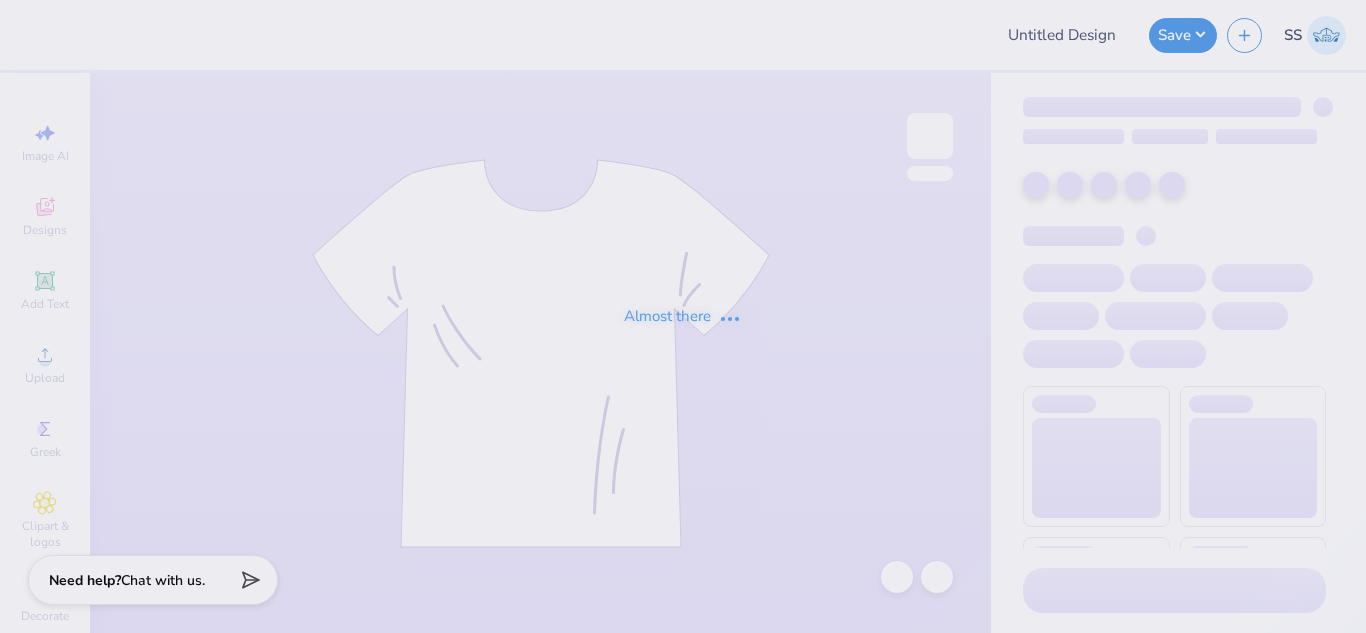 type on "Bid Day - AGD" 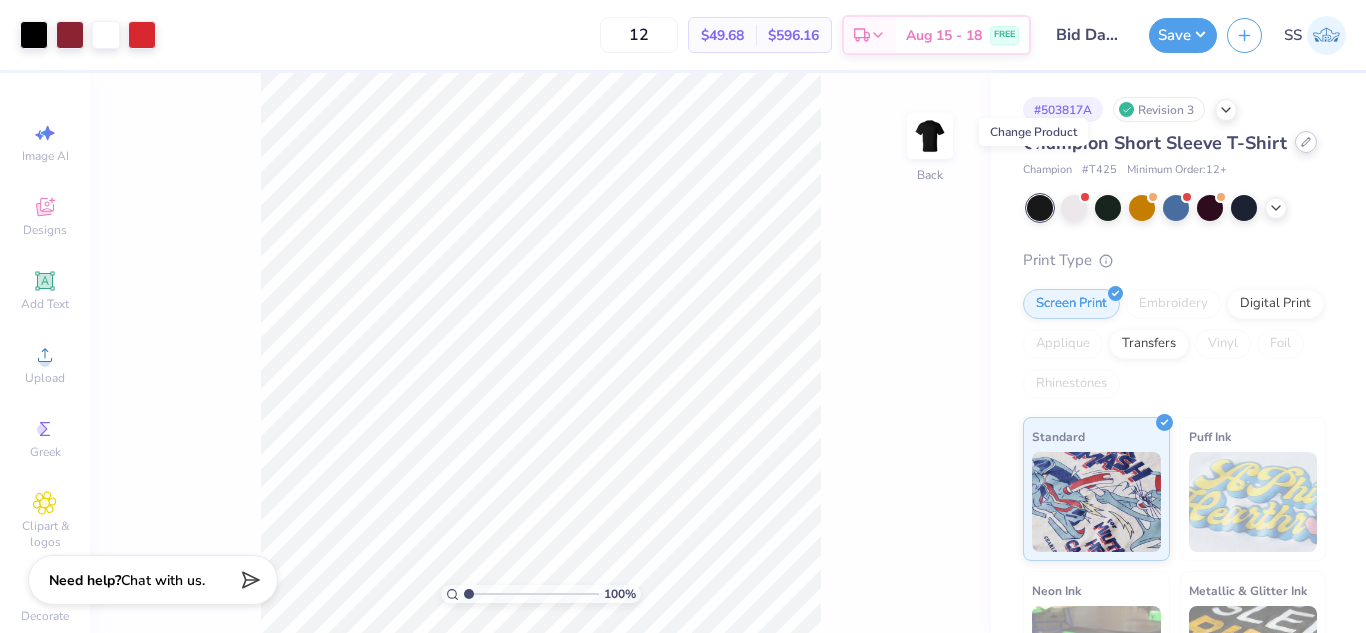click 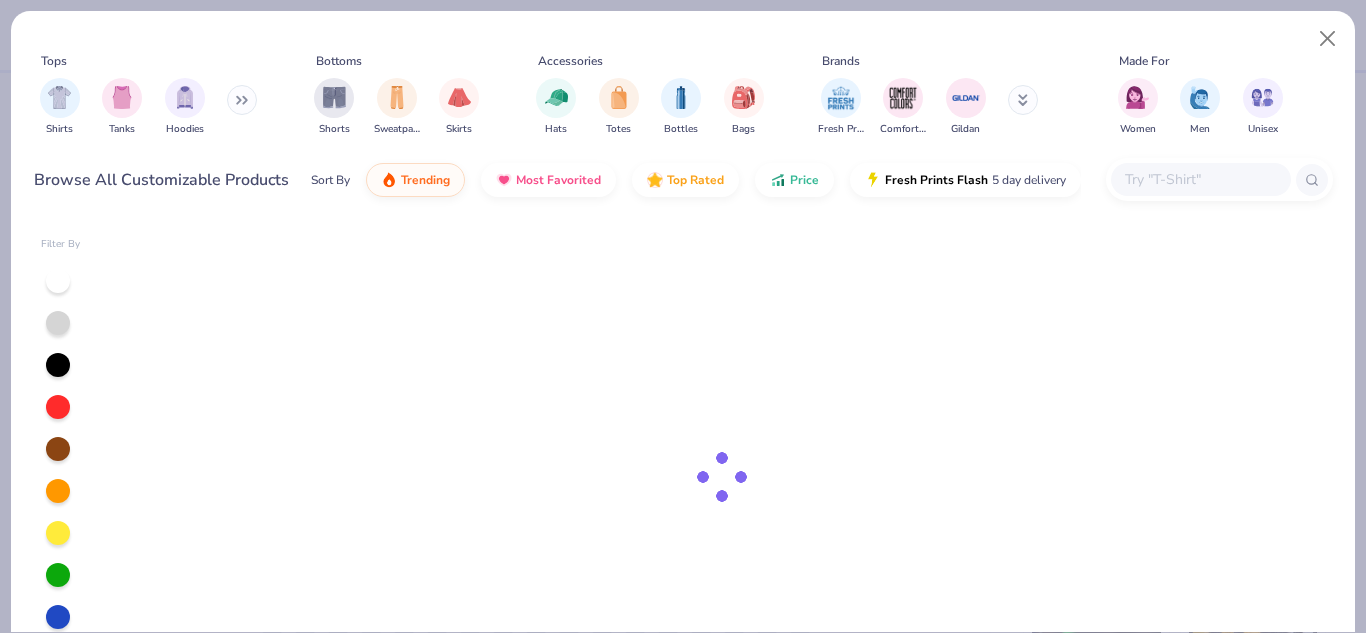 click at bounding box center [1200, 179] 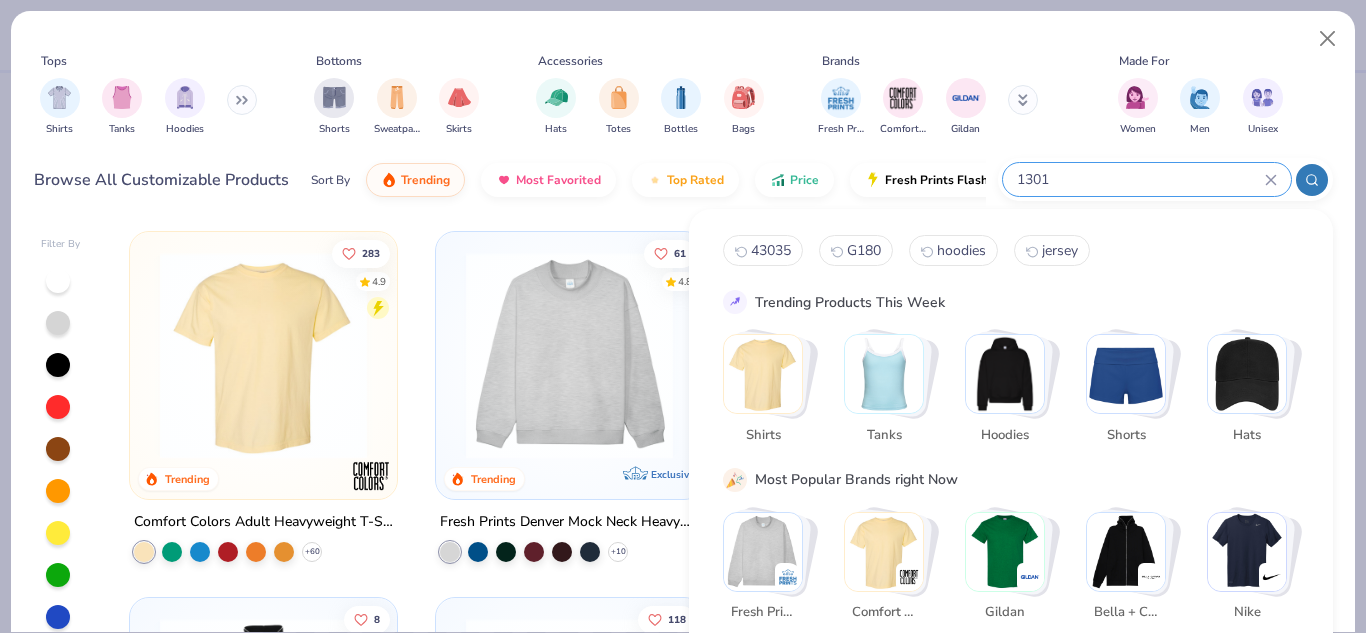 type on "1301" 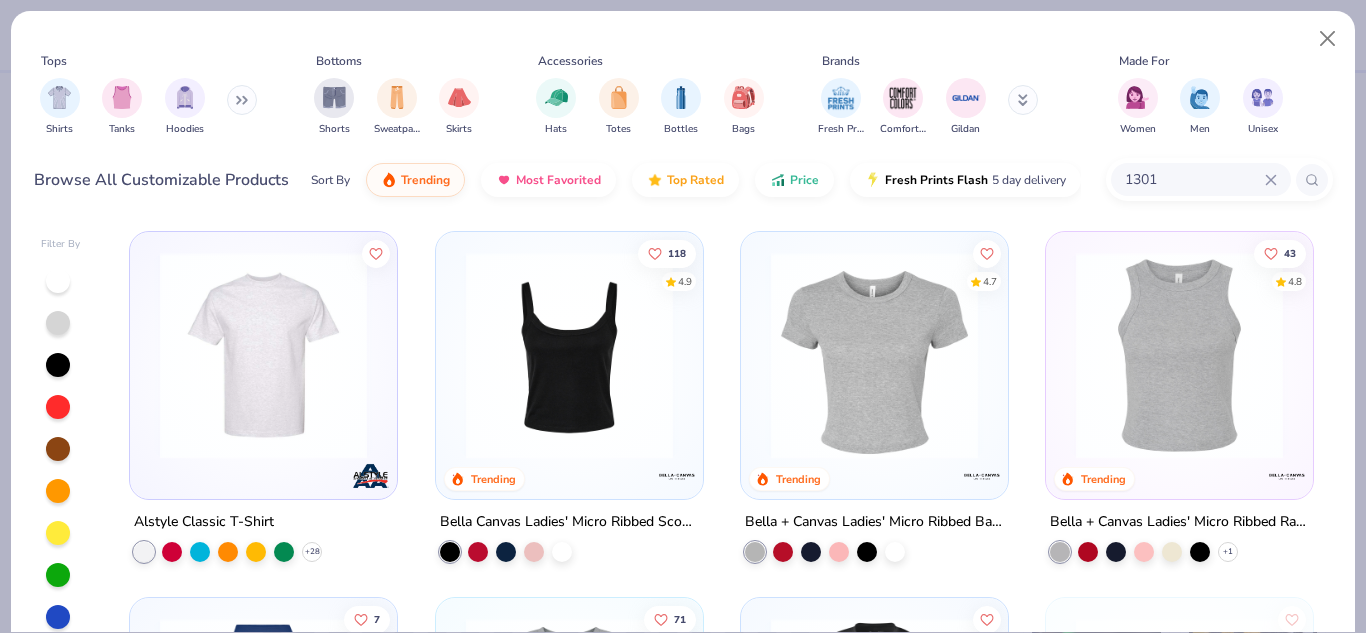 click at bounding box center [263, 355] 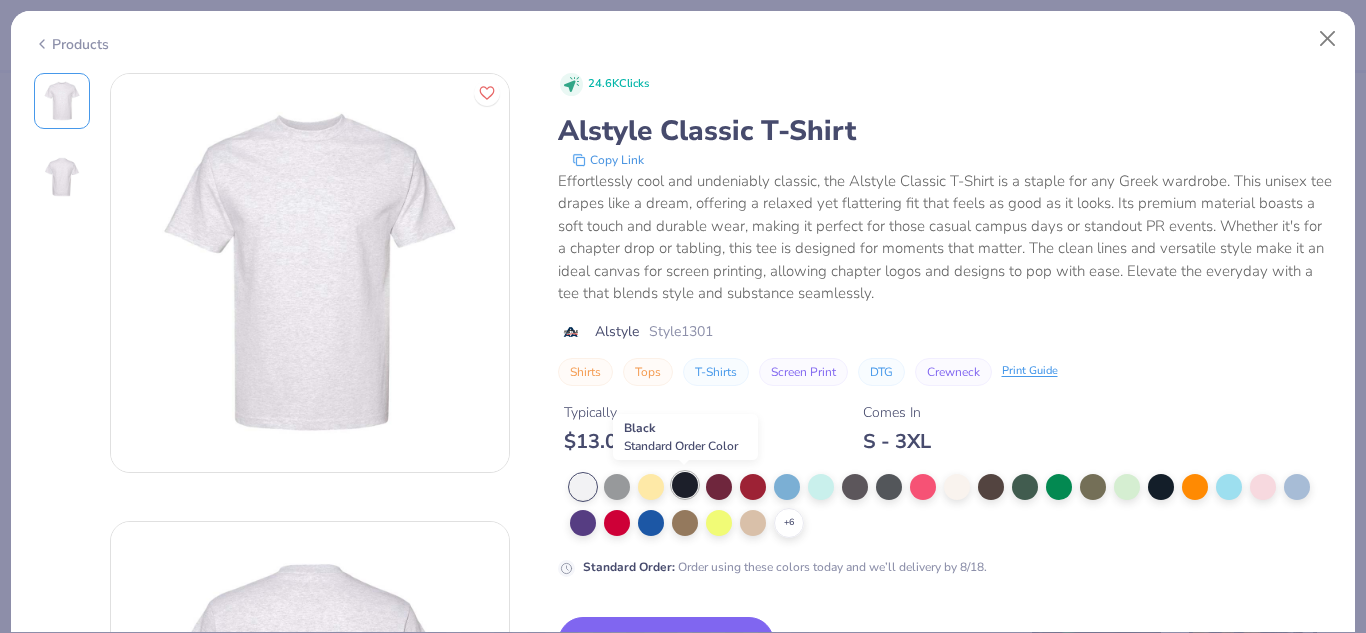 click at bounding box center [685, 485] 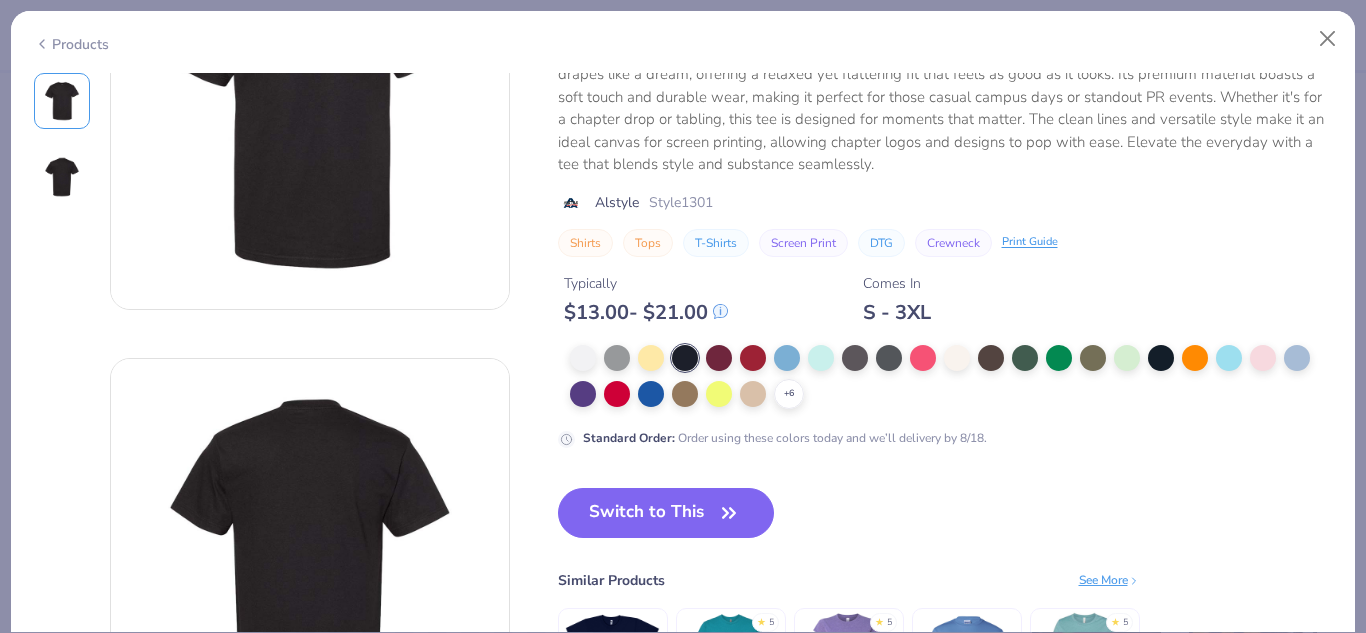 scroll, scrollTop: 516, scrollLeft: 0, axis: vertical 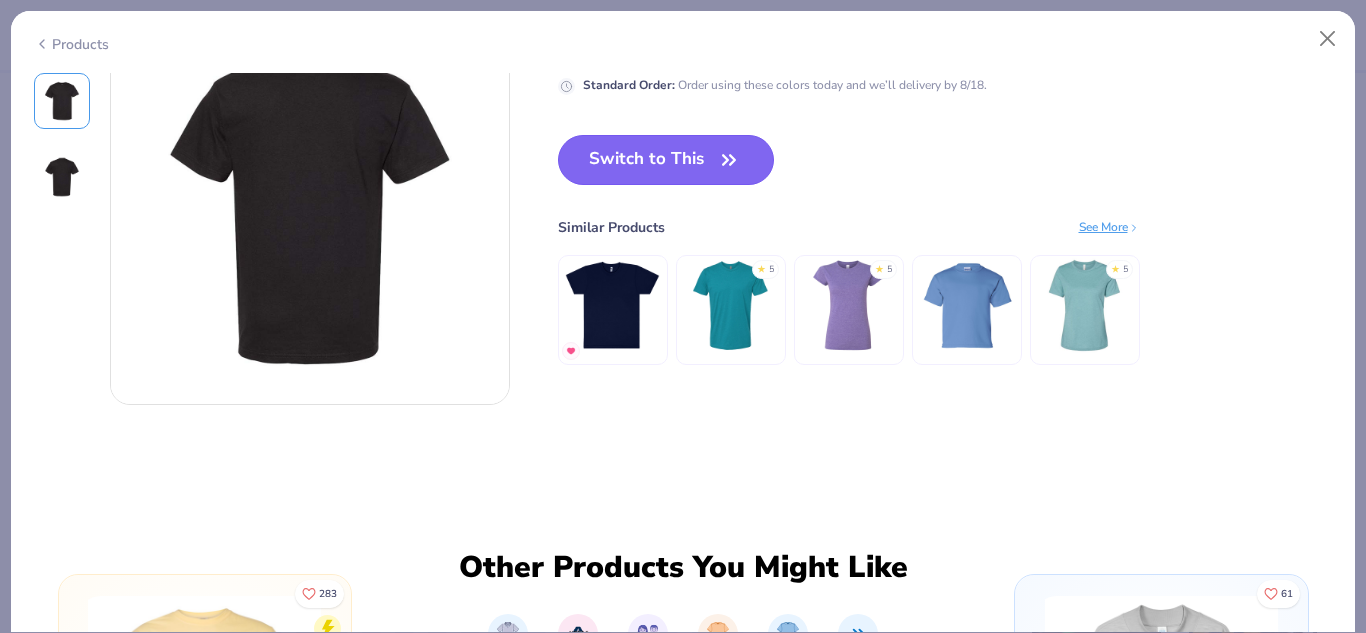 click on "Switch to This" at bounding box center (666, 160) 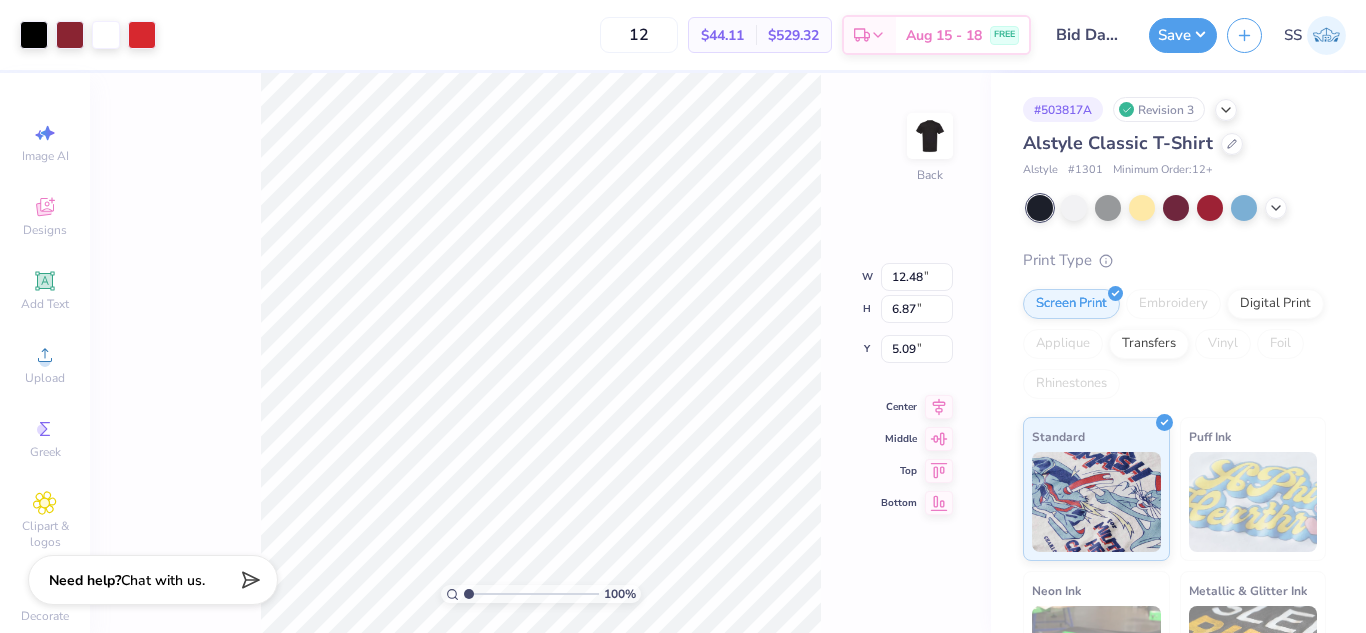 type on "12.55" 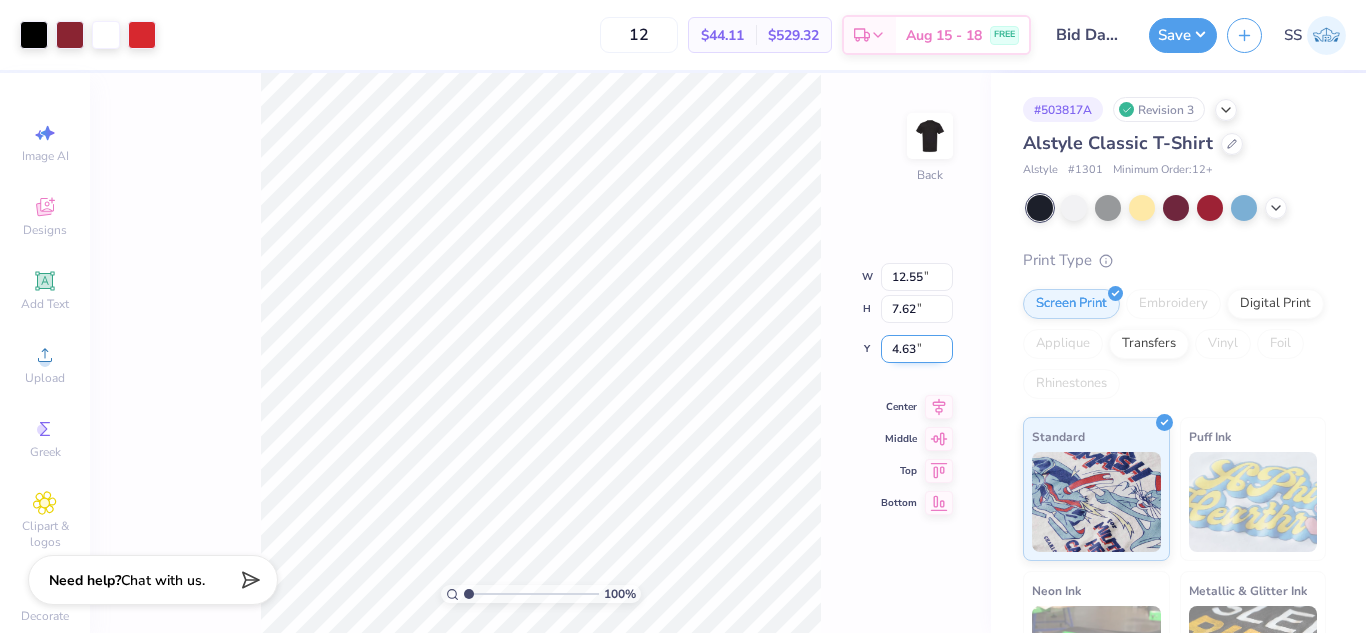 click on "4.63" at bounding box center (917, 349) 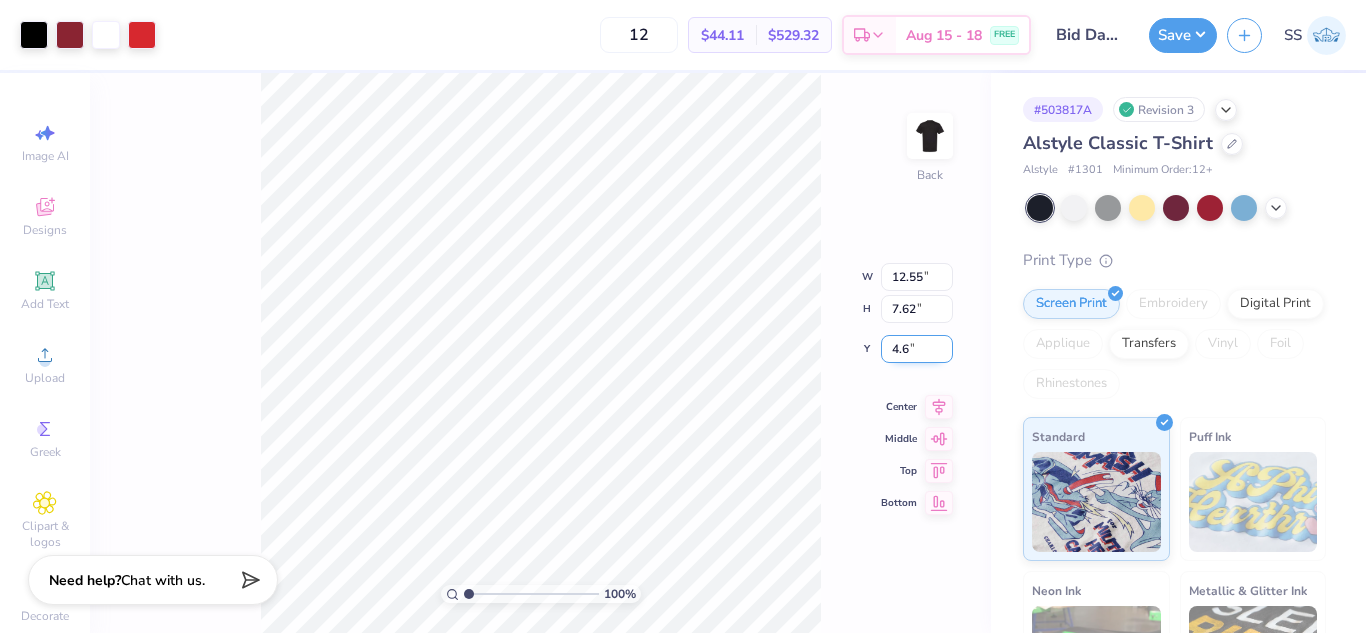 type on "4" 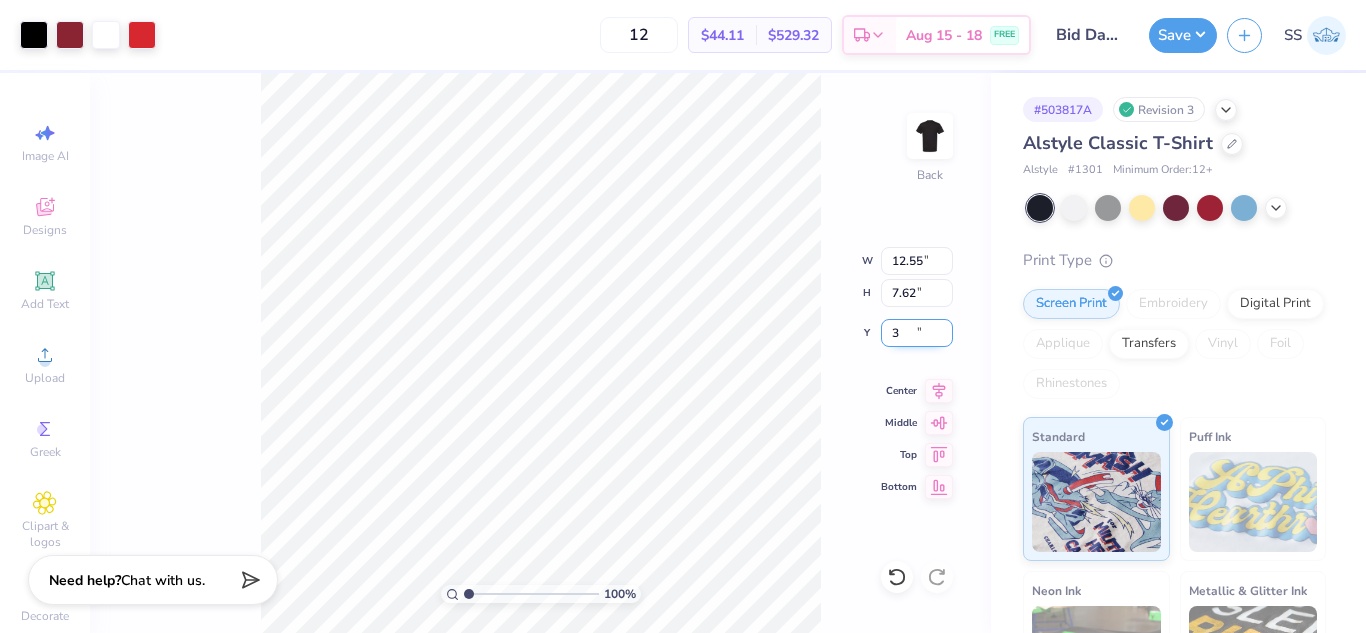 type on "3.00" 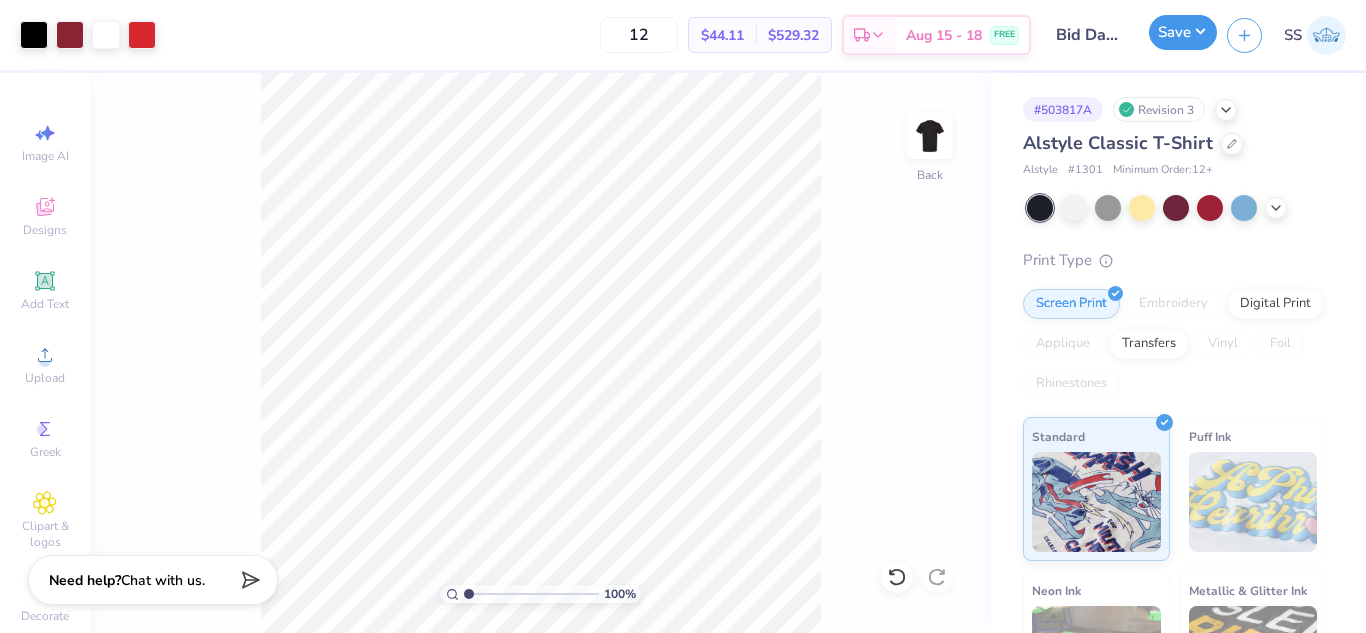 click on "Save" at bounding box center [1183, 32] 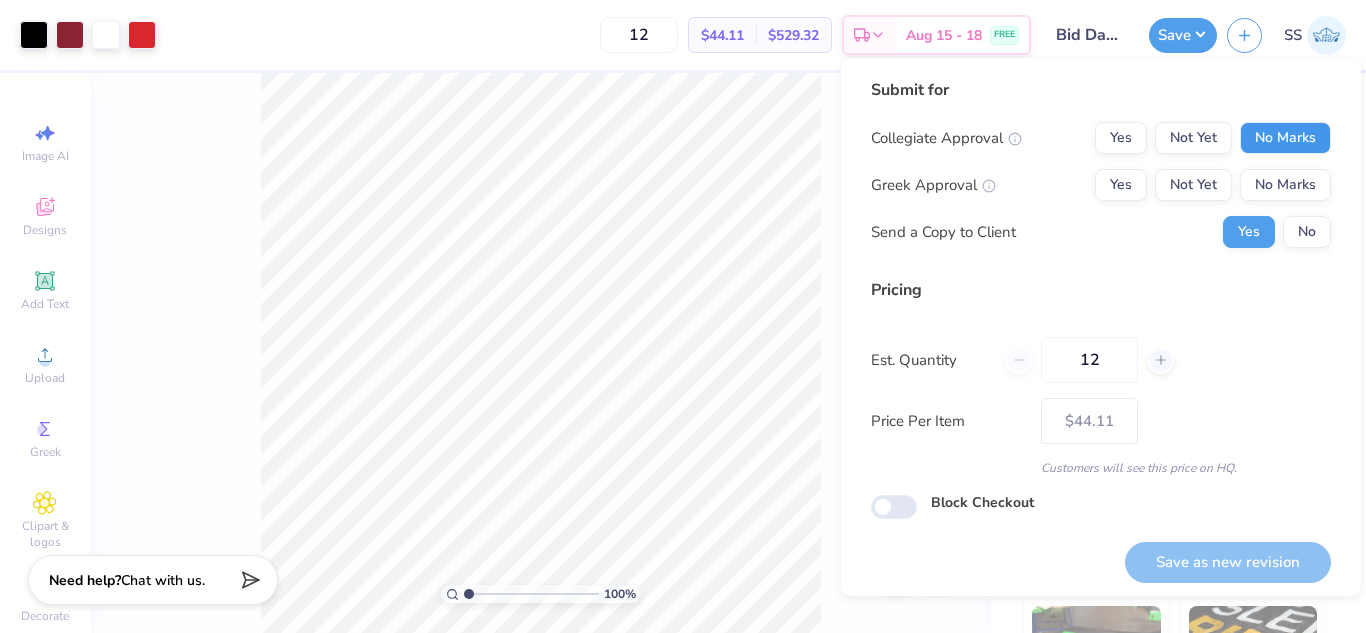 click on "No Marks" at bounding box center [1285, 138] 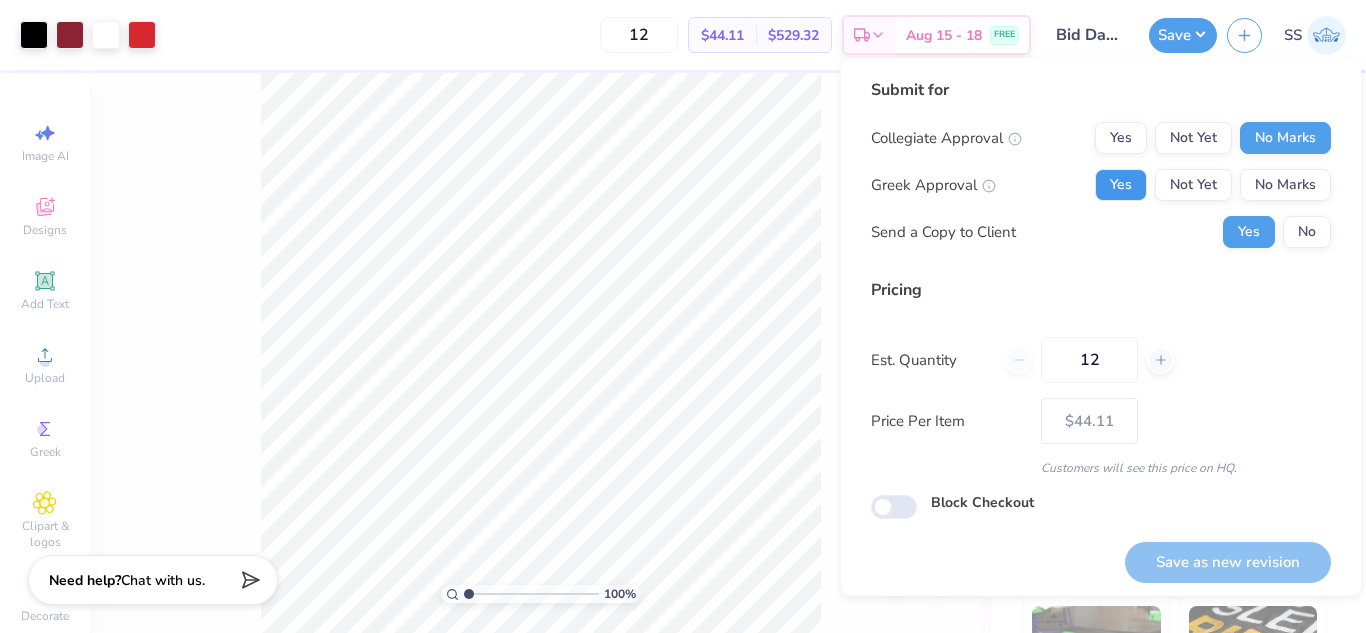 click on "Yes" at bounding box center (1121, 185) 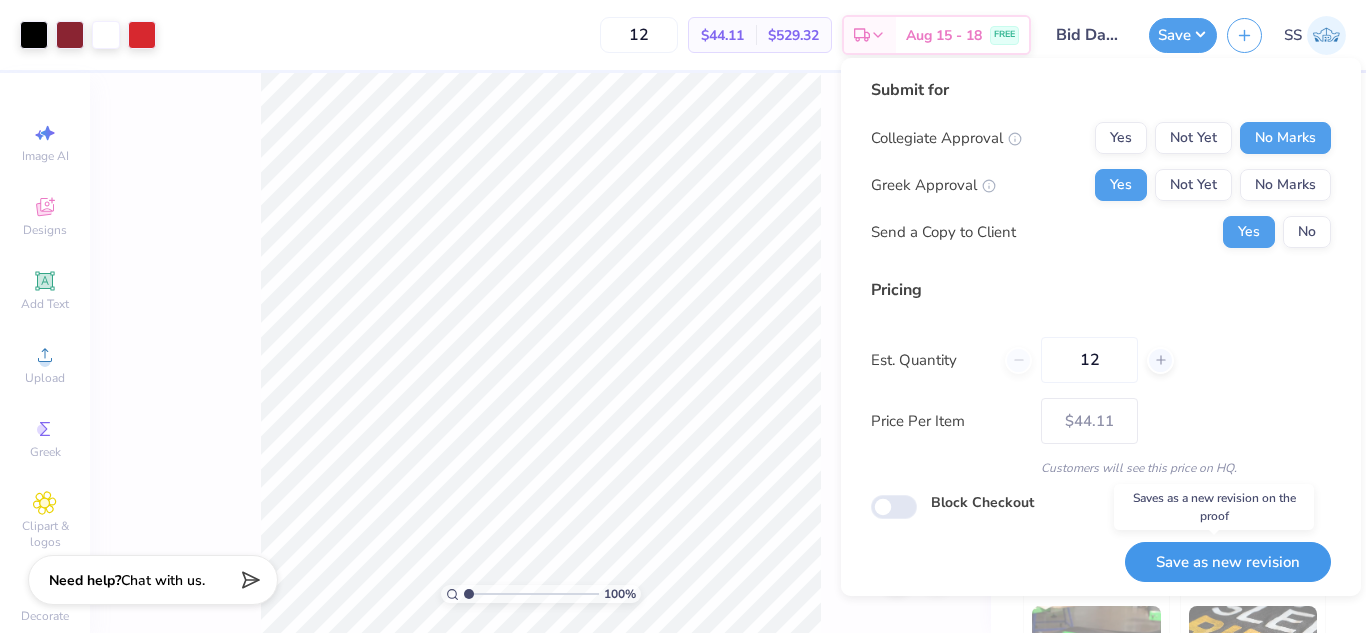 click on "Save as new revision" at bounding box center [1228, 562] 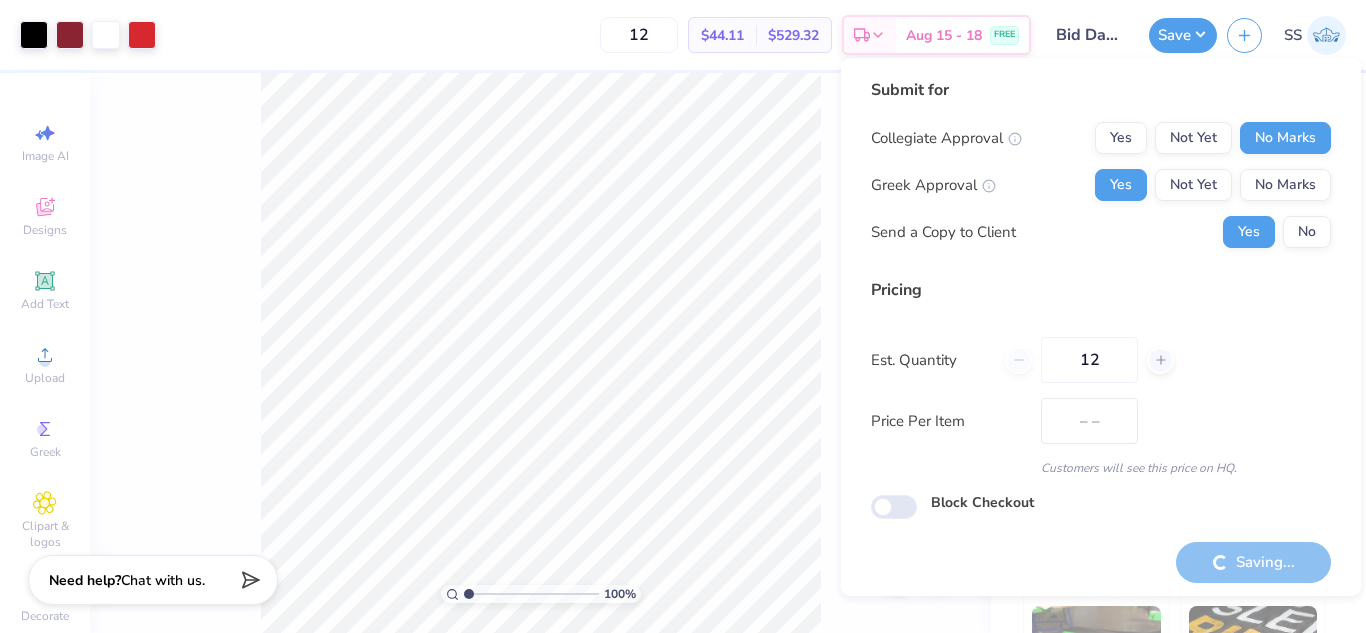 type on "$44.11" 